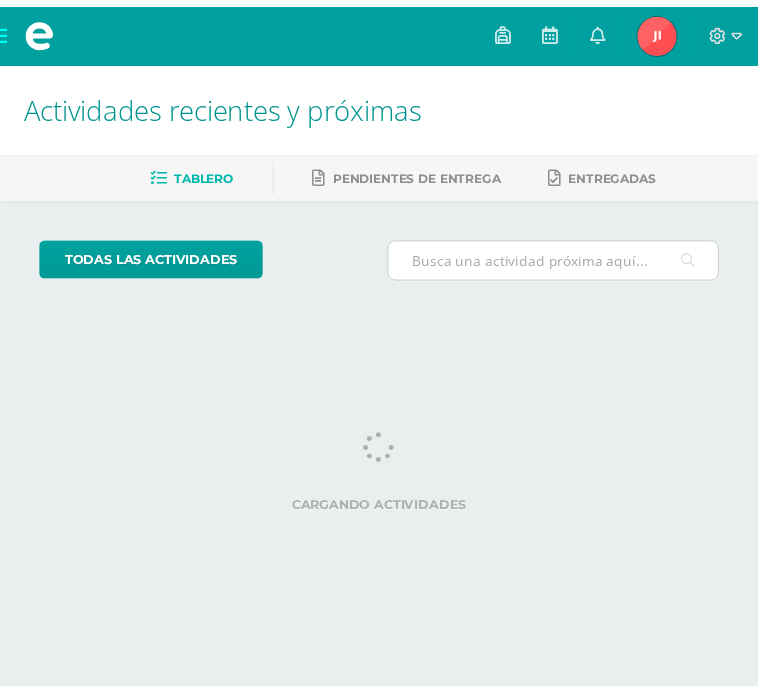 scroll, scrollTop: 0, scrollLeft: 0, axis: both 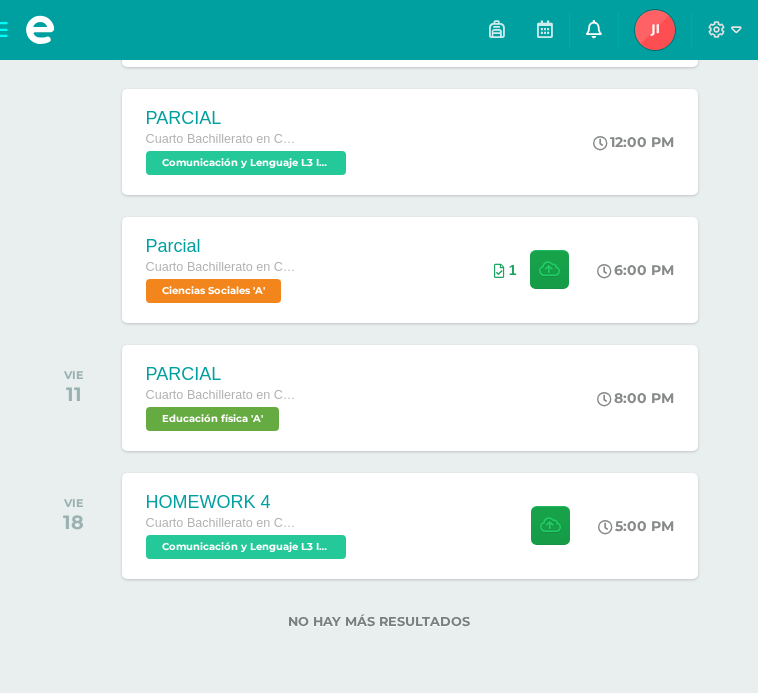 click at bounding box center [594, 30] 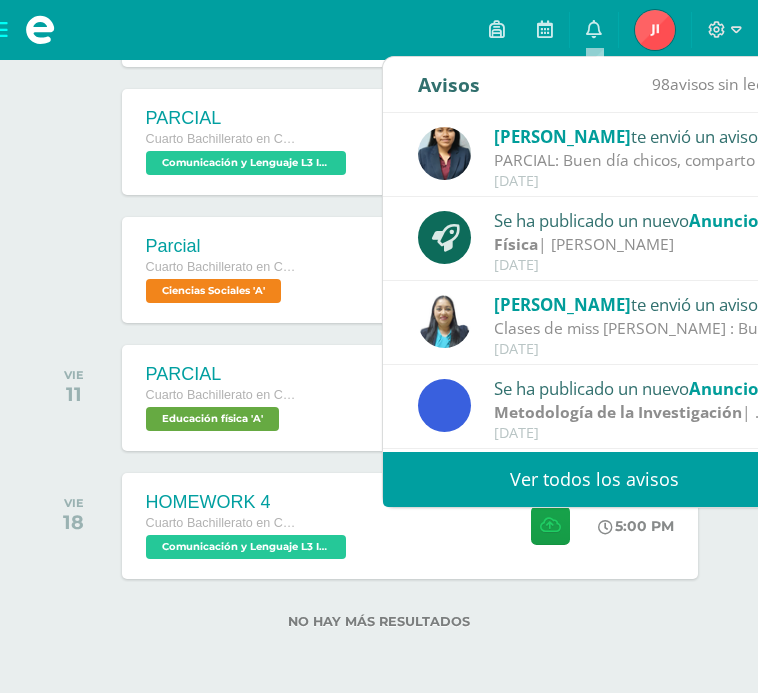 click on "Ver todos los avisos" at bounding box center (594, 479) 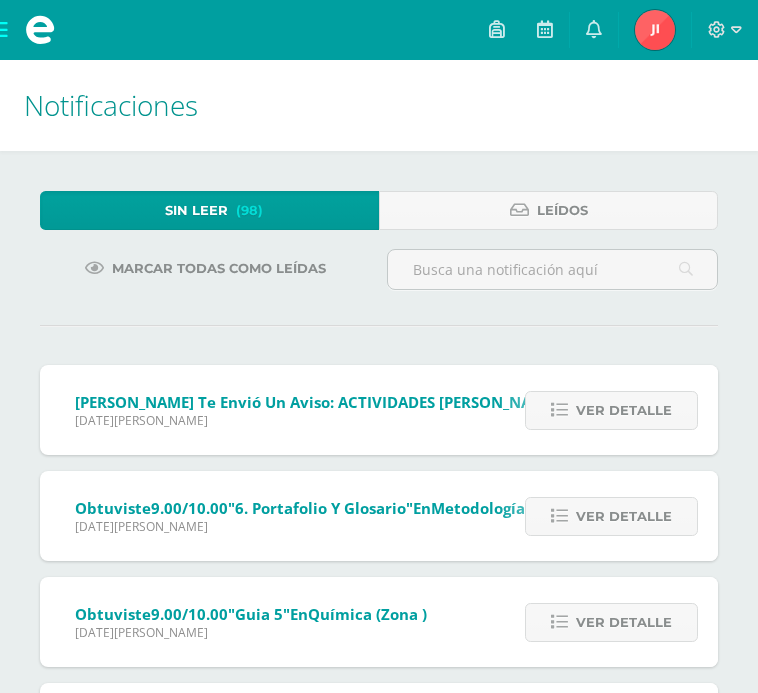 scroll, scrollTop: 0, scrollLeft: 0, axis: both 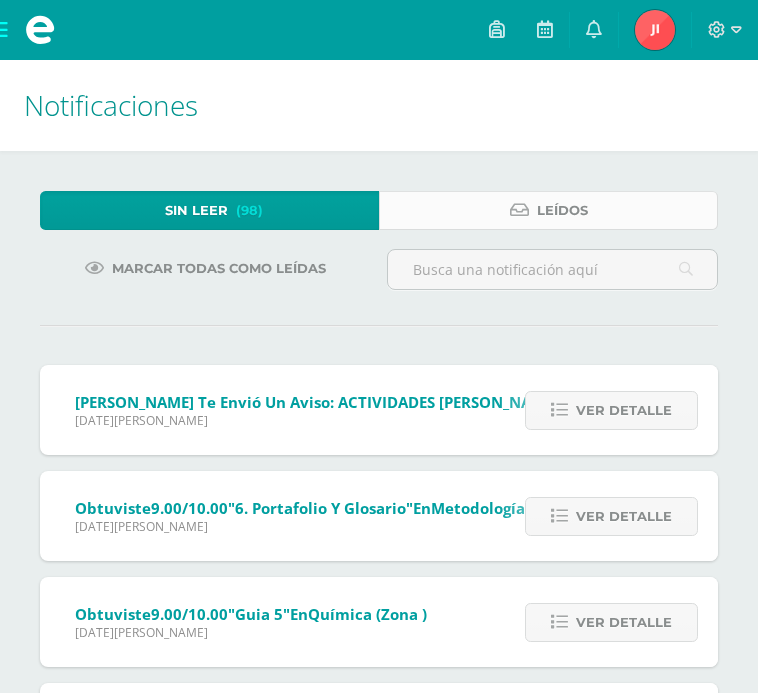 click on "Leídos" at bounding box center [548, 210] 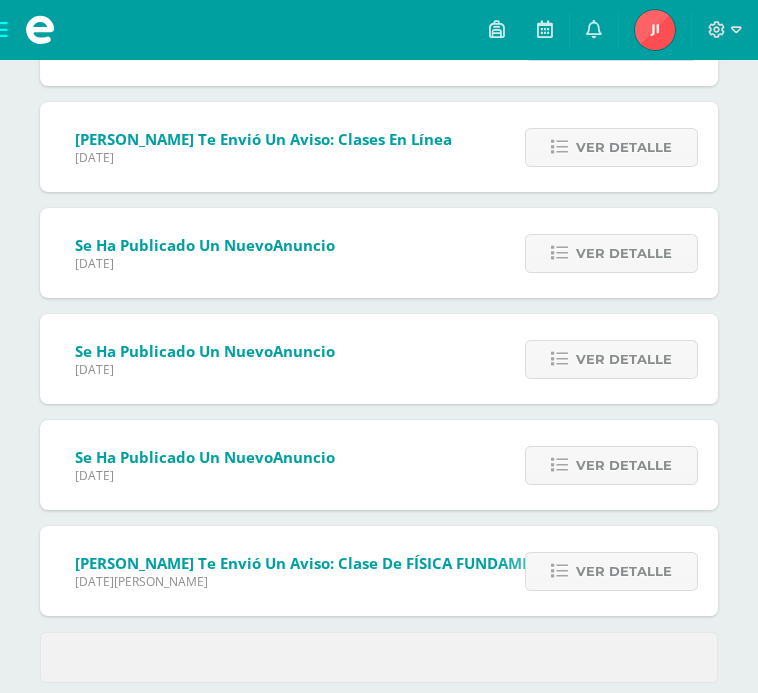 scroll, scrollTop: 800, scrollLeft: 0, axis: vertical 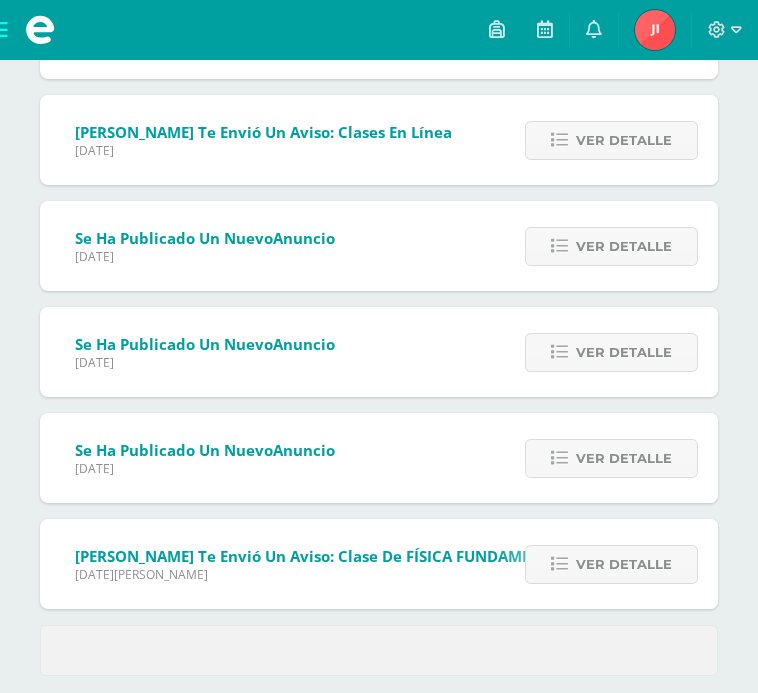 drag, startPoint x: 0, startPoint y: 0, endPoint x: 798, endPoint y: 523, distance: 954.1137 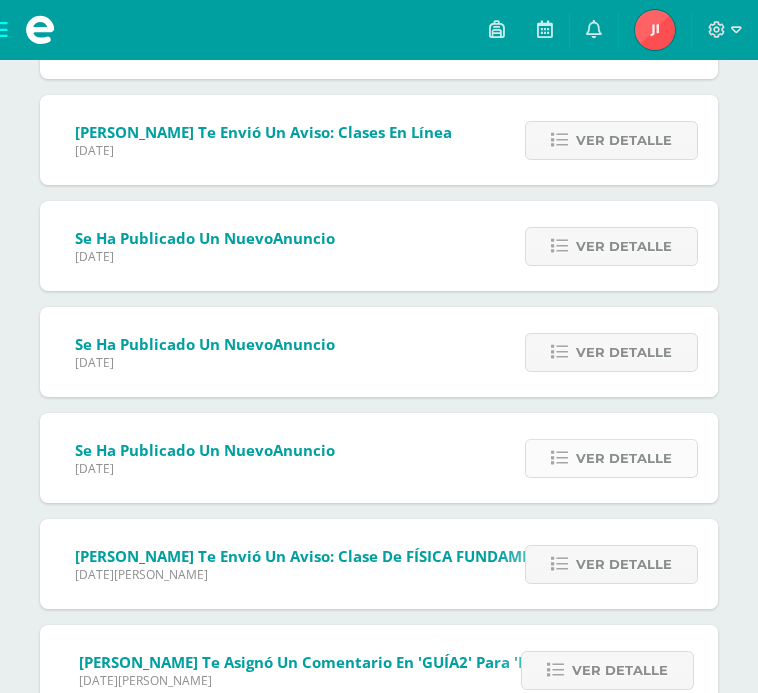click on "Ver detalle" at bounding box center [624, 458] 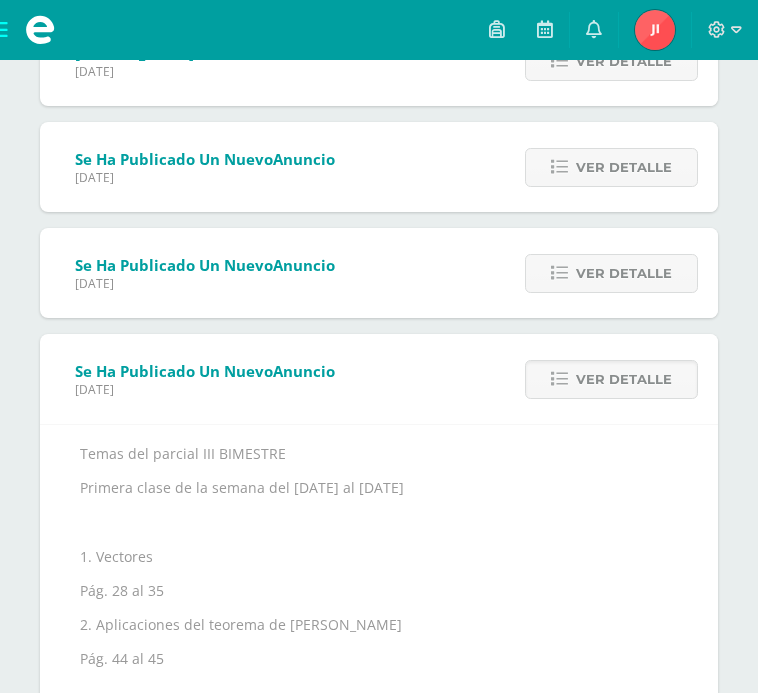 scroll, scrollTop: 875, scrollLeft: 0, axis: vertical 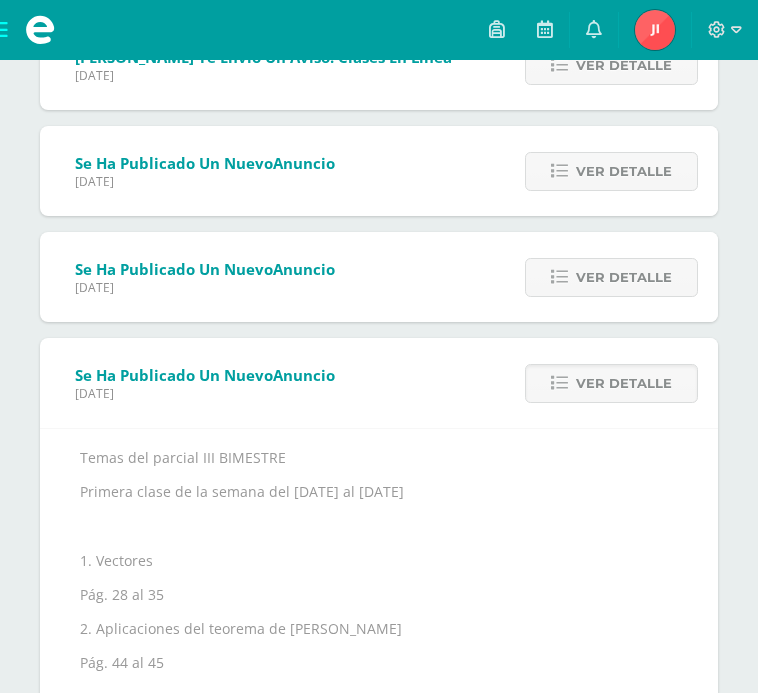 click on "Ver detalle" at bounding box center [606, 277] 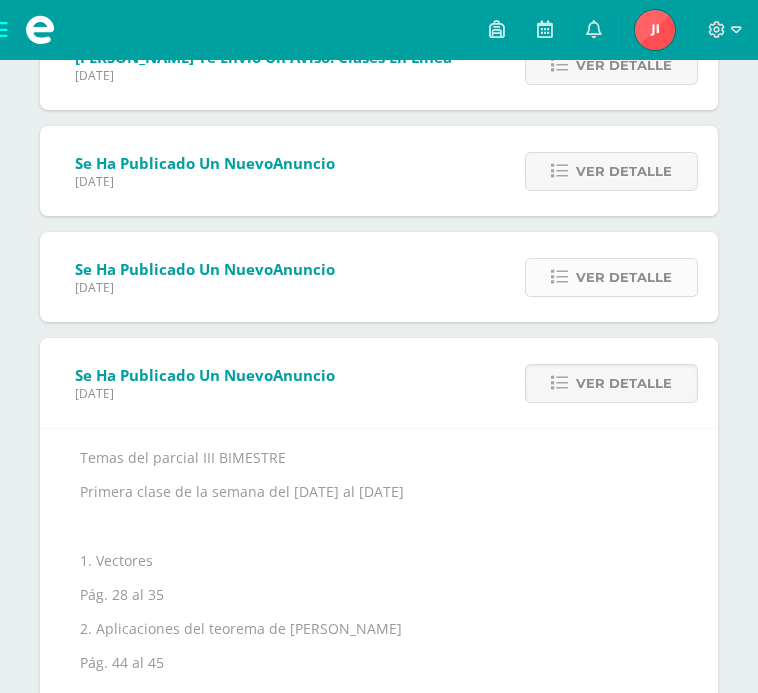 click on "Ver detalle" at bounding box center [624, 277] 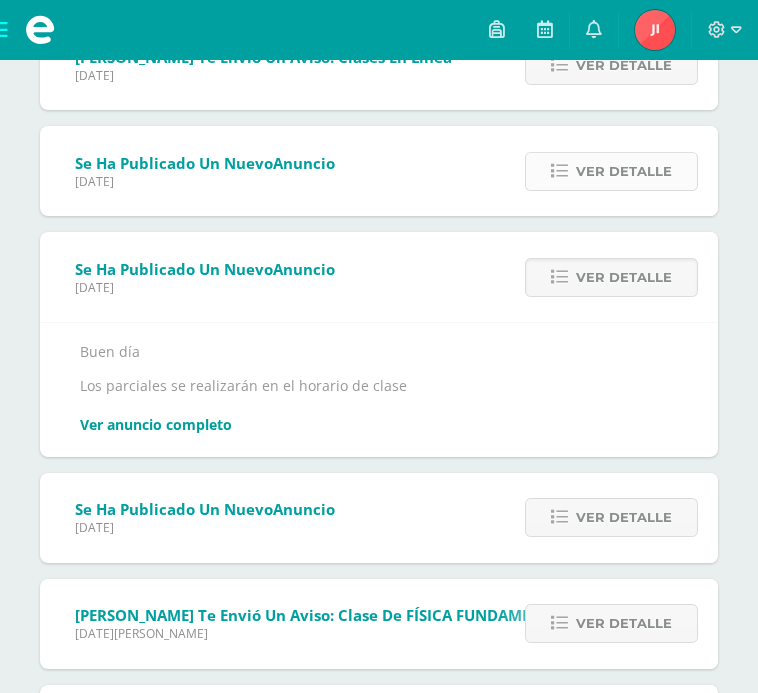 click on "Ver detalle" at bounding box center [624, 171] 